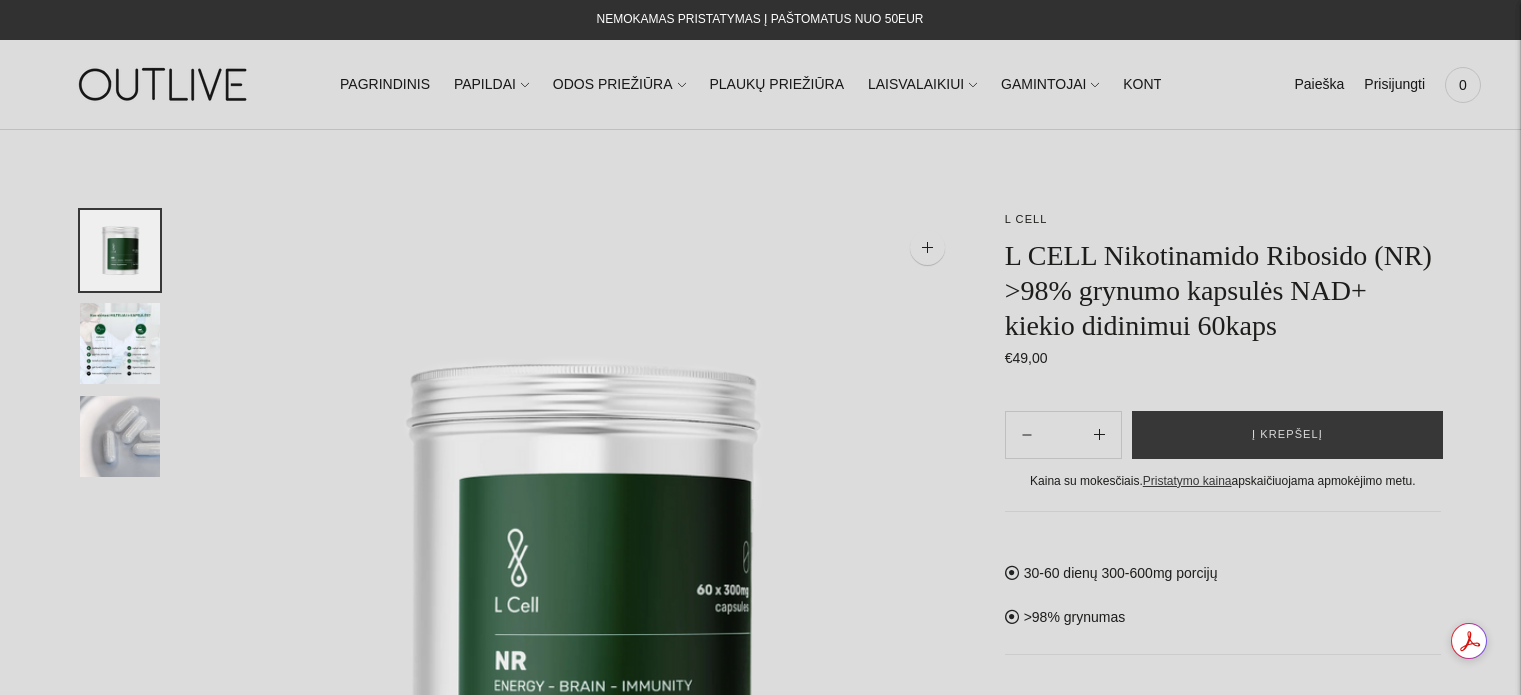 scroll, scrollTop: 0, scrollLeft: 0, axis: both 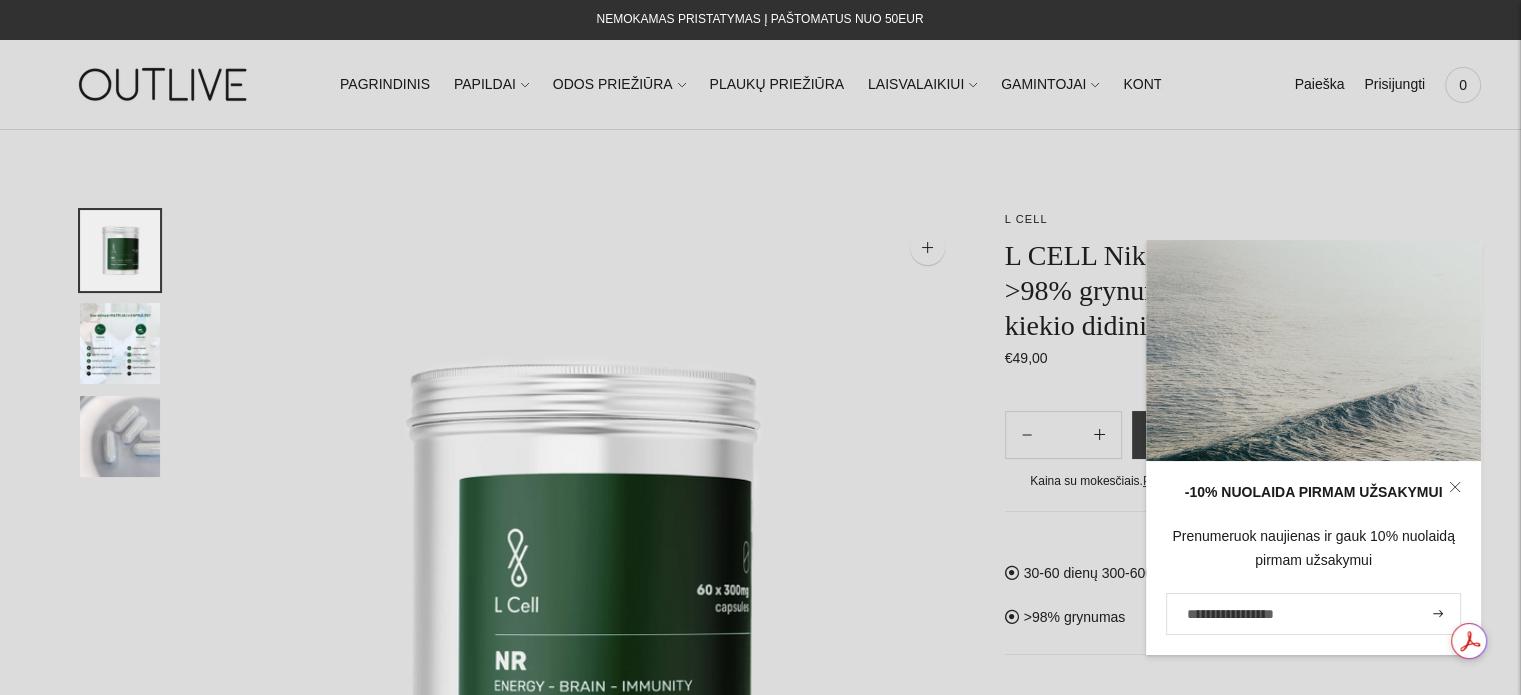 click 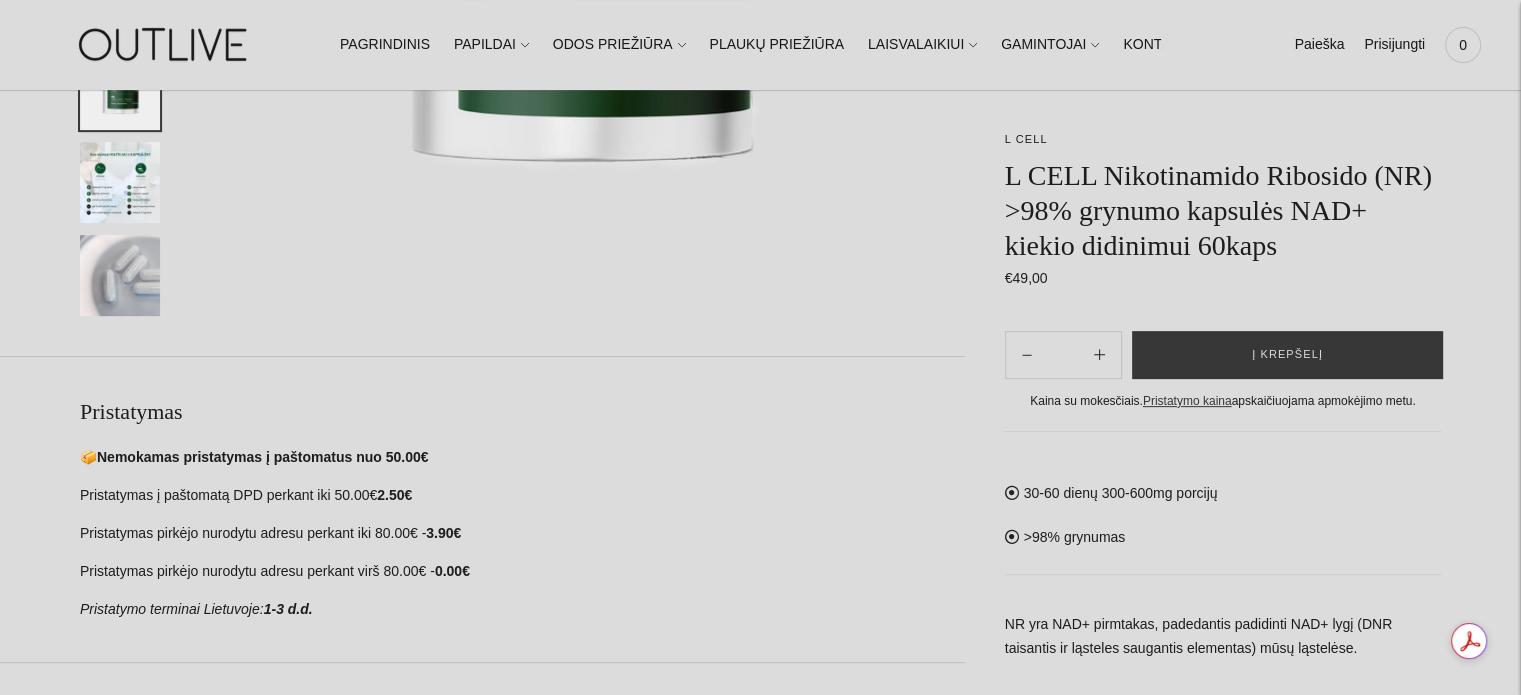 scroll, scrollTop: 500, scrollLeft: 0, axis: vertical 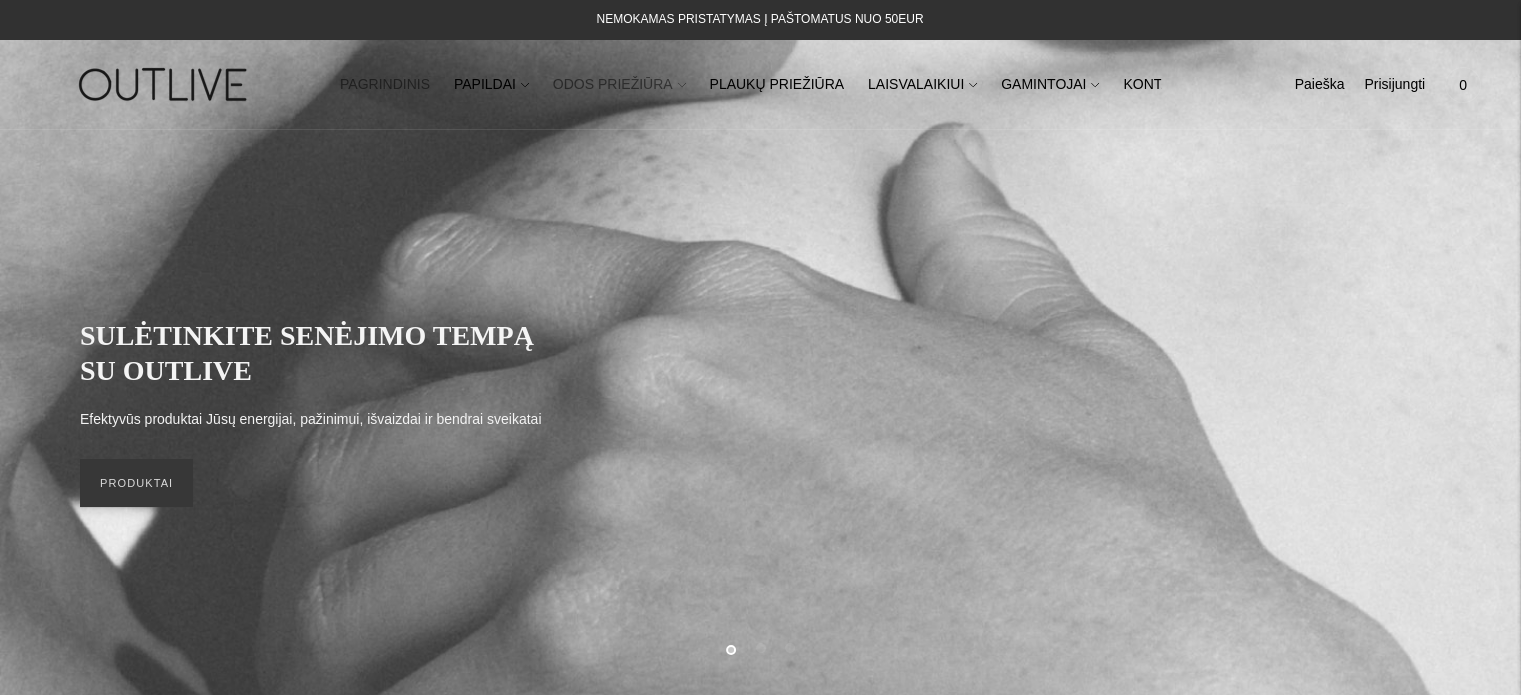 click on "ODOS PRIEŽIŪRA" 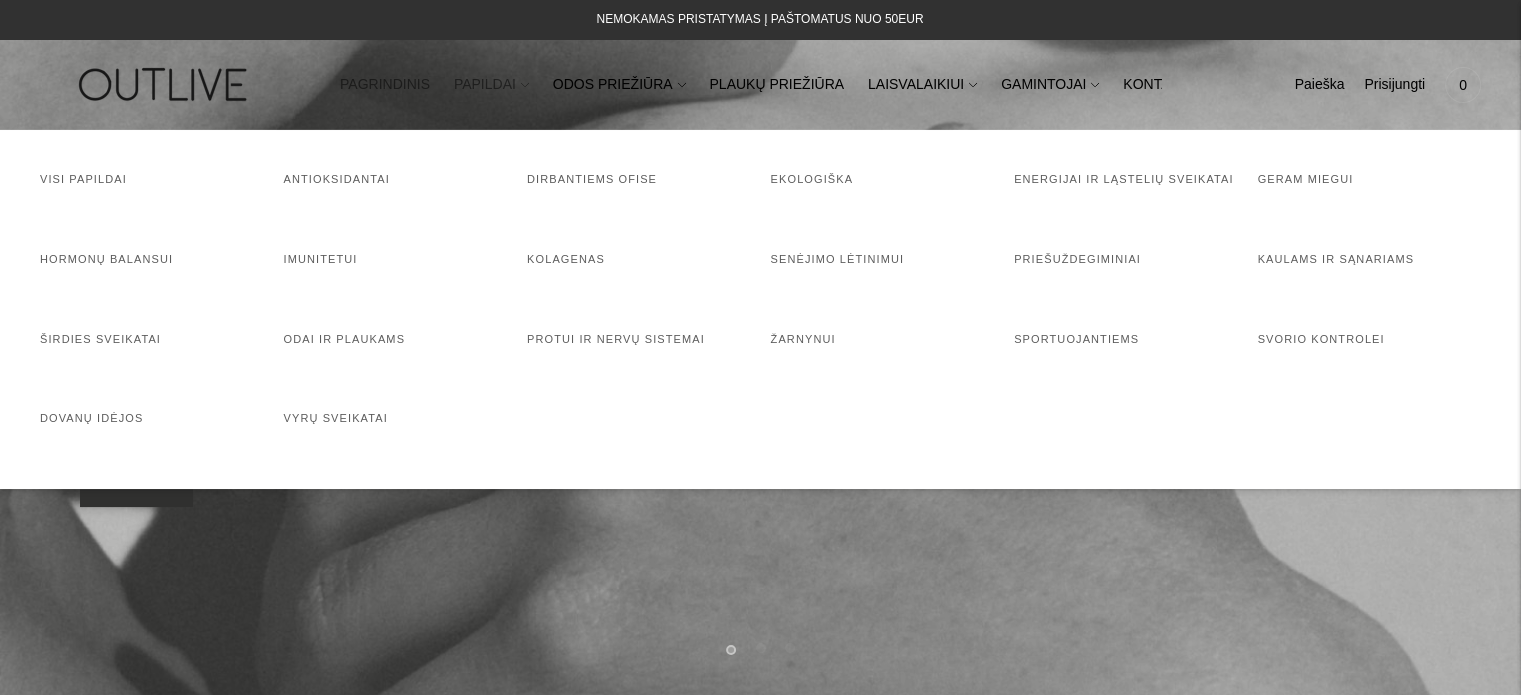 click on "PAPILDAI" 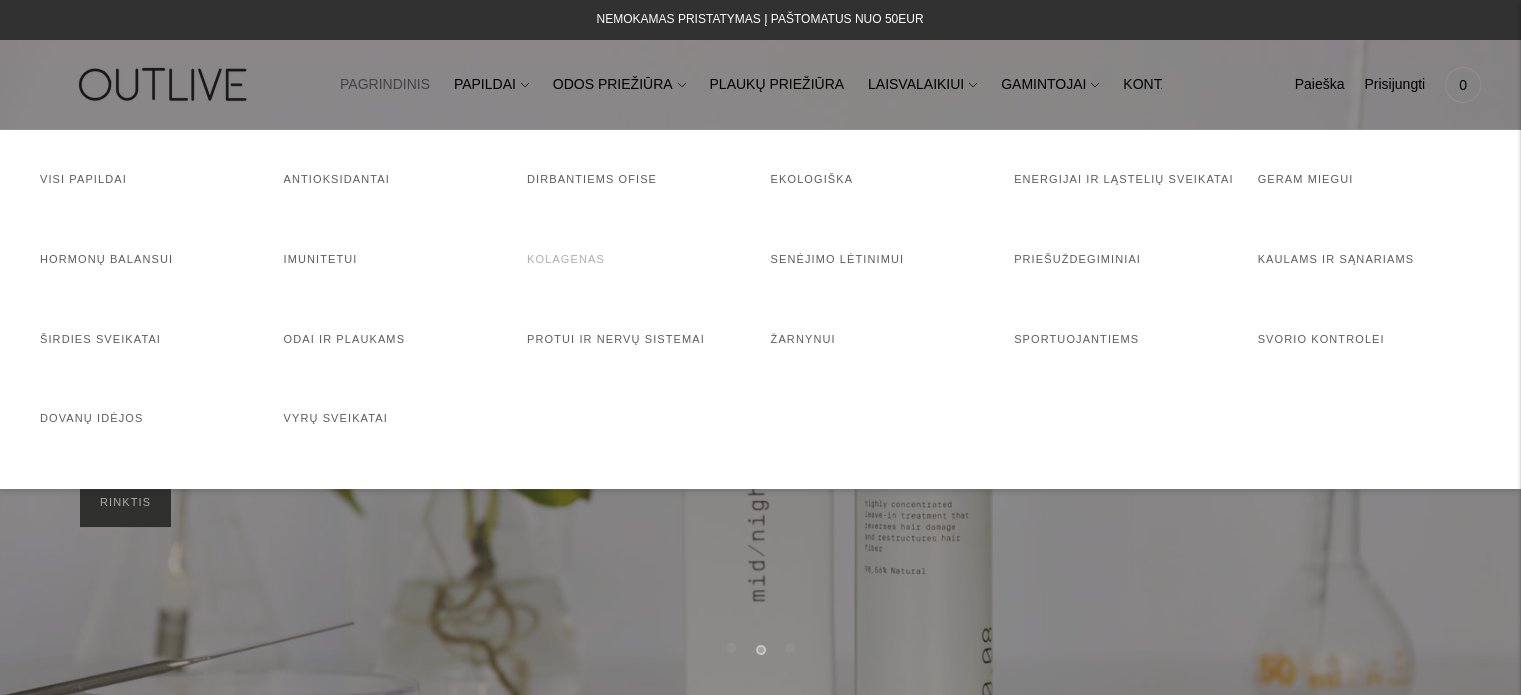 click on "Kolagenas" 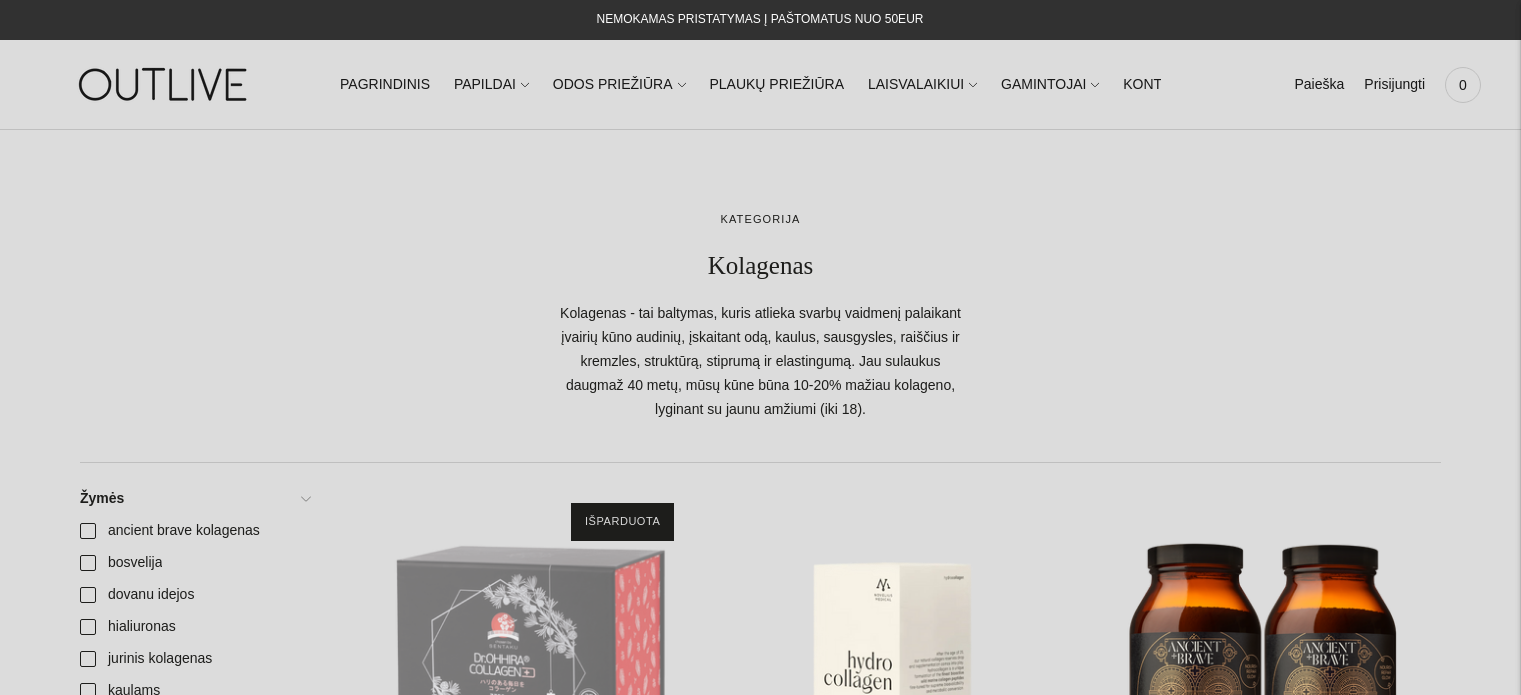 scroll, scrollTop: 0, scrollLeft: 0, axis: both 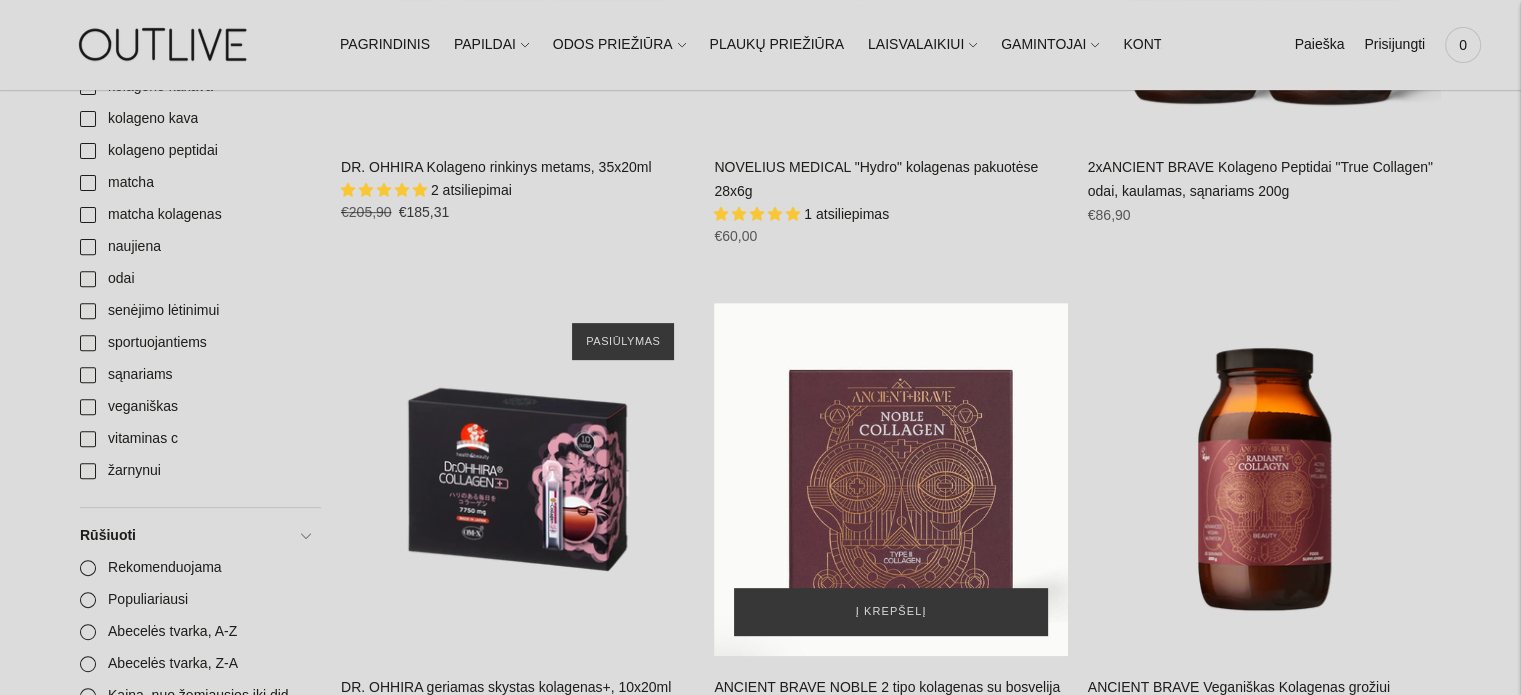 click at bounding box center [890, 479] 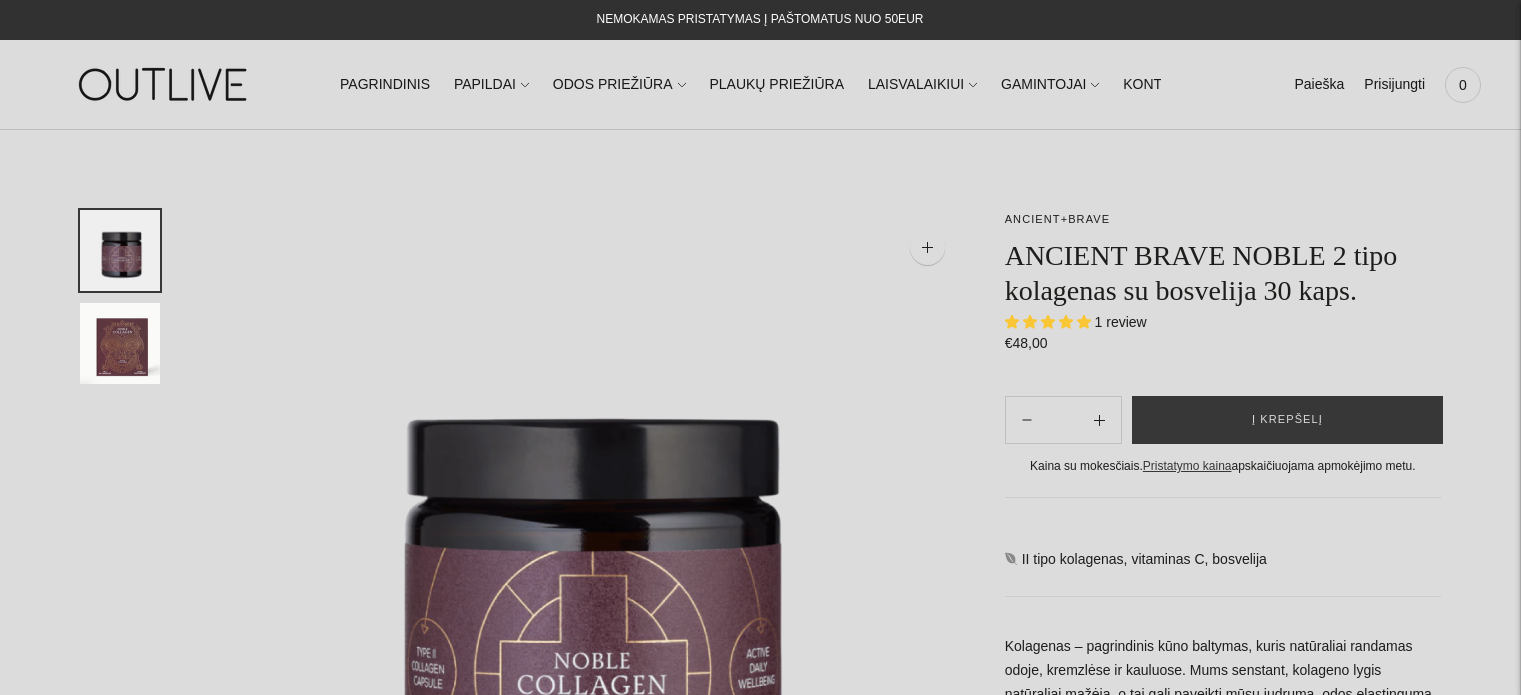 scroll, scrollTop: 0, scrollLeft: 0, axis: both 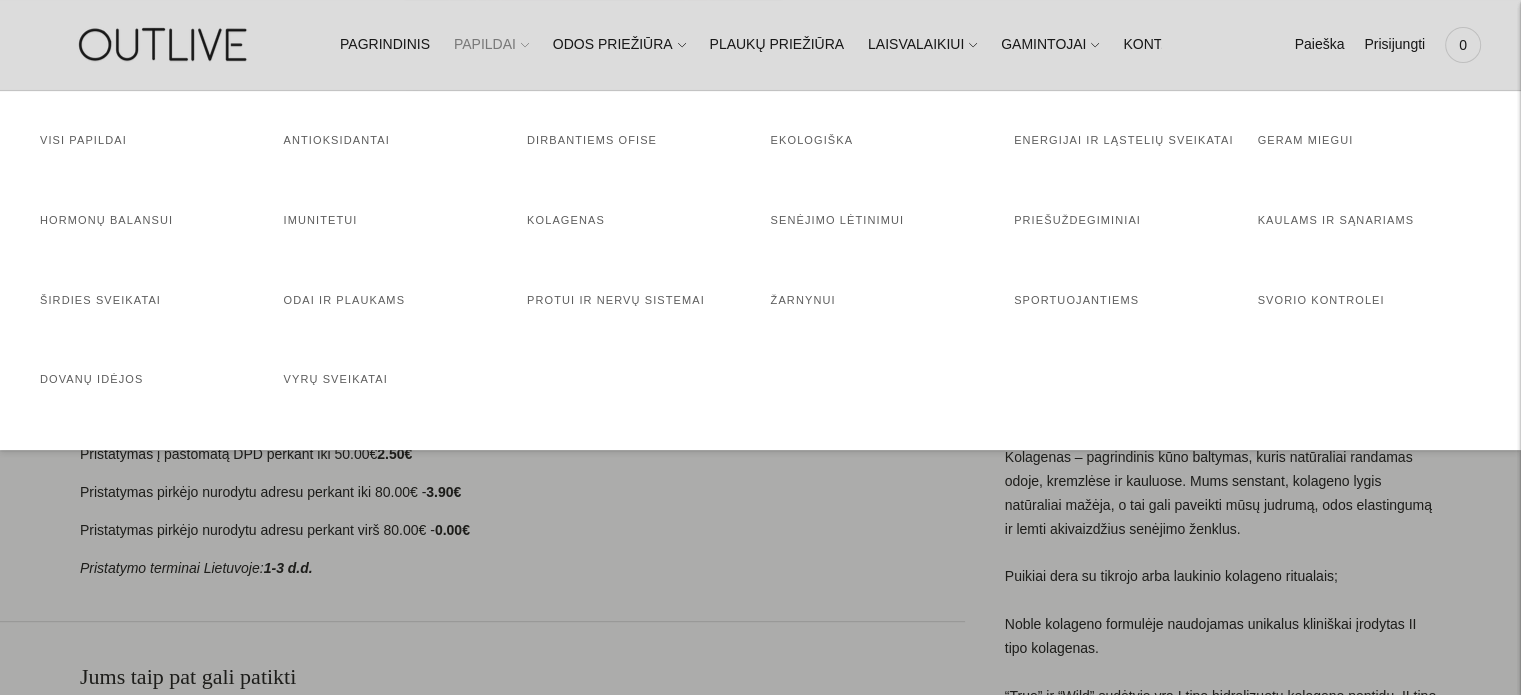 click on "PAPILDAI" 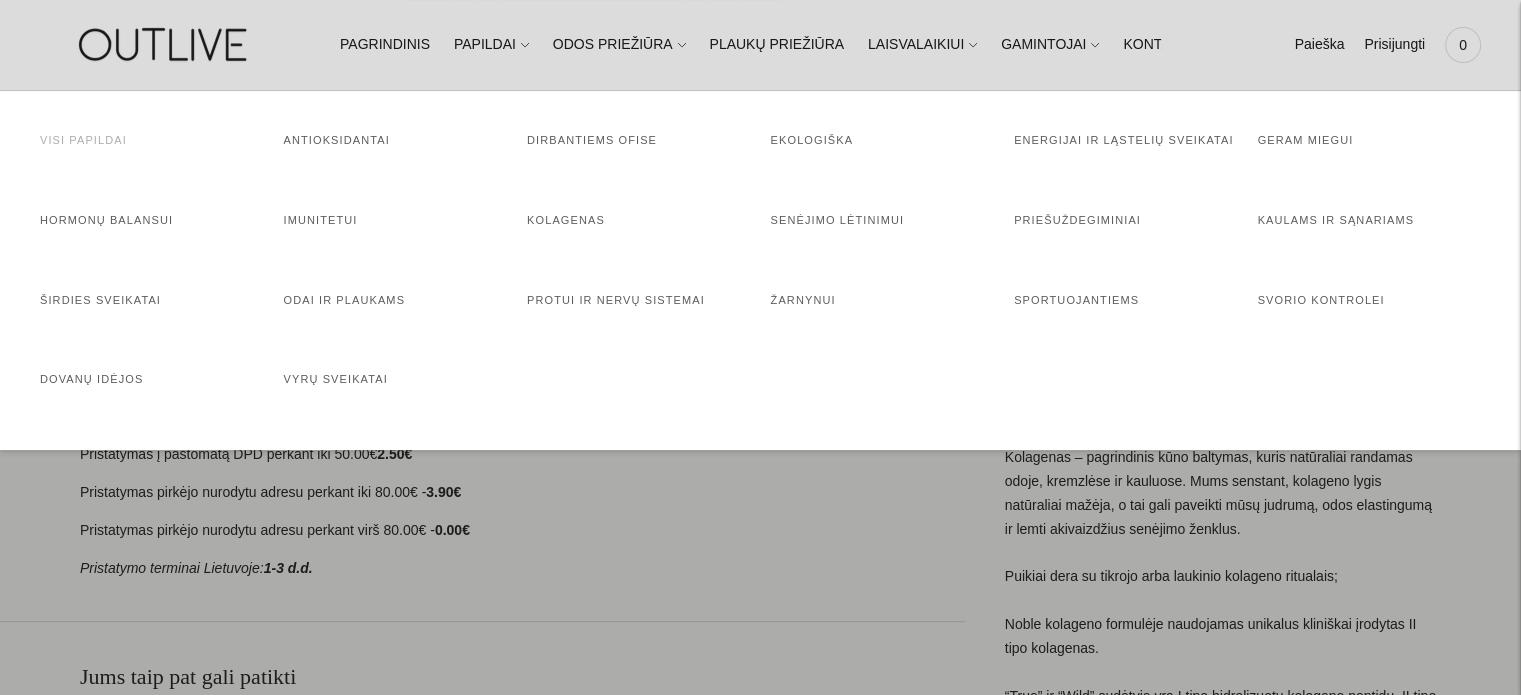 click on "Visi papildai" 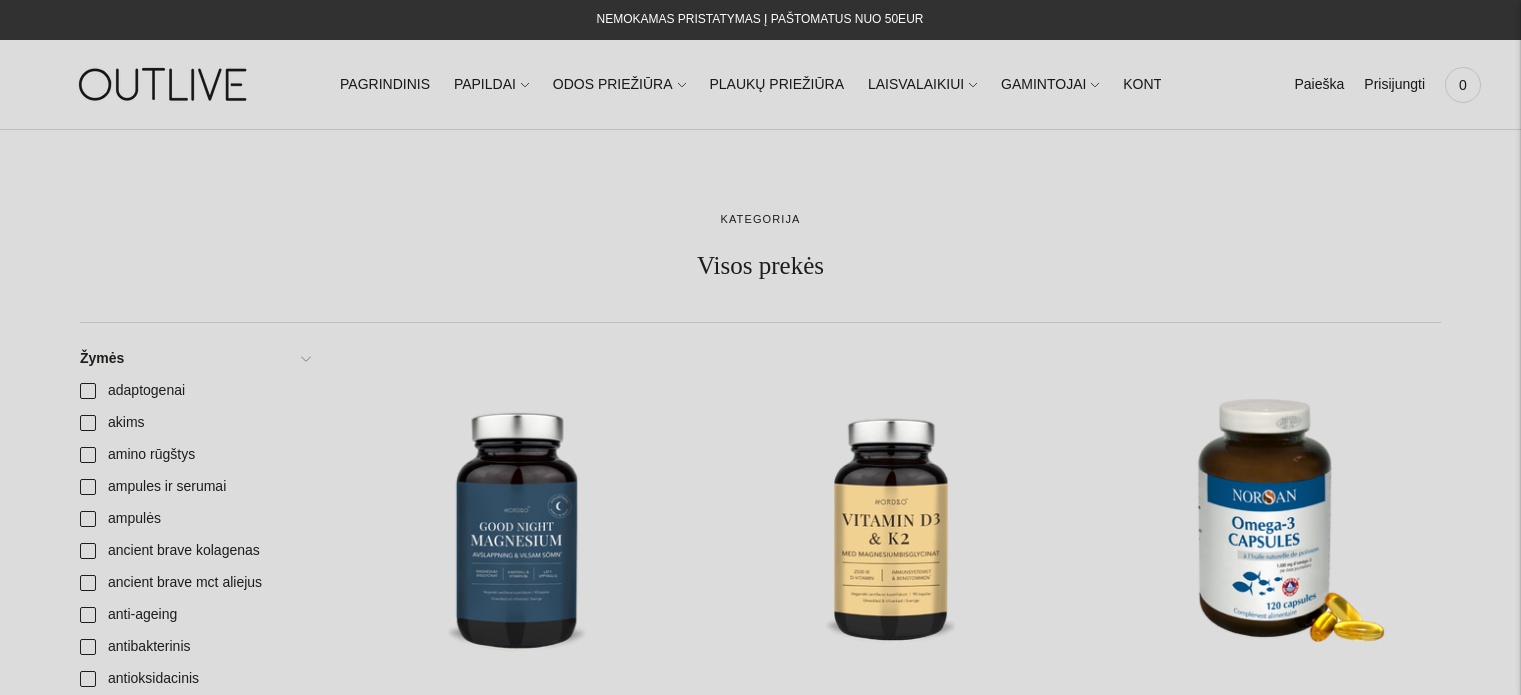 scroll, scrollTop: 0, scrollLeft: 0, axis: both 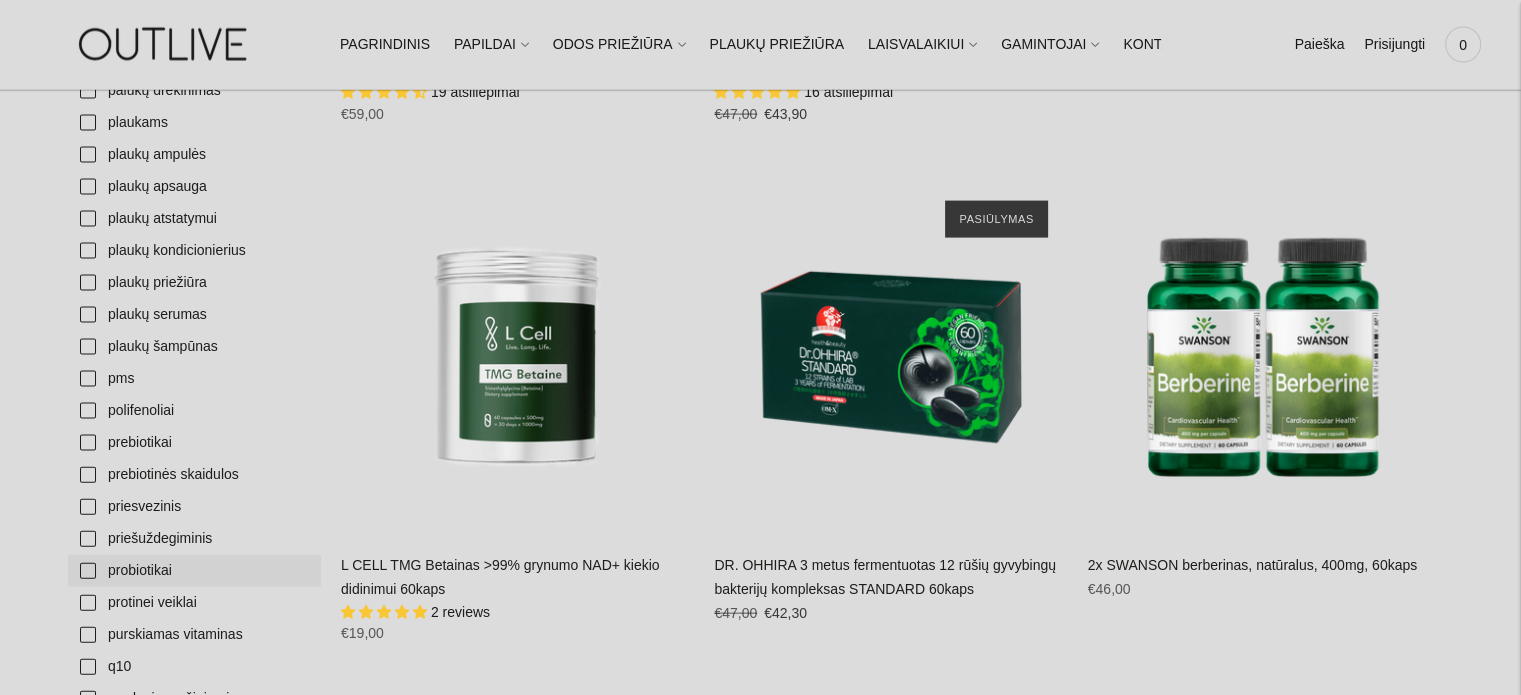 click on "probiotikai" at bounding box center (194, 571) 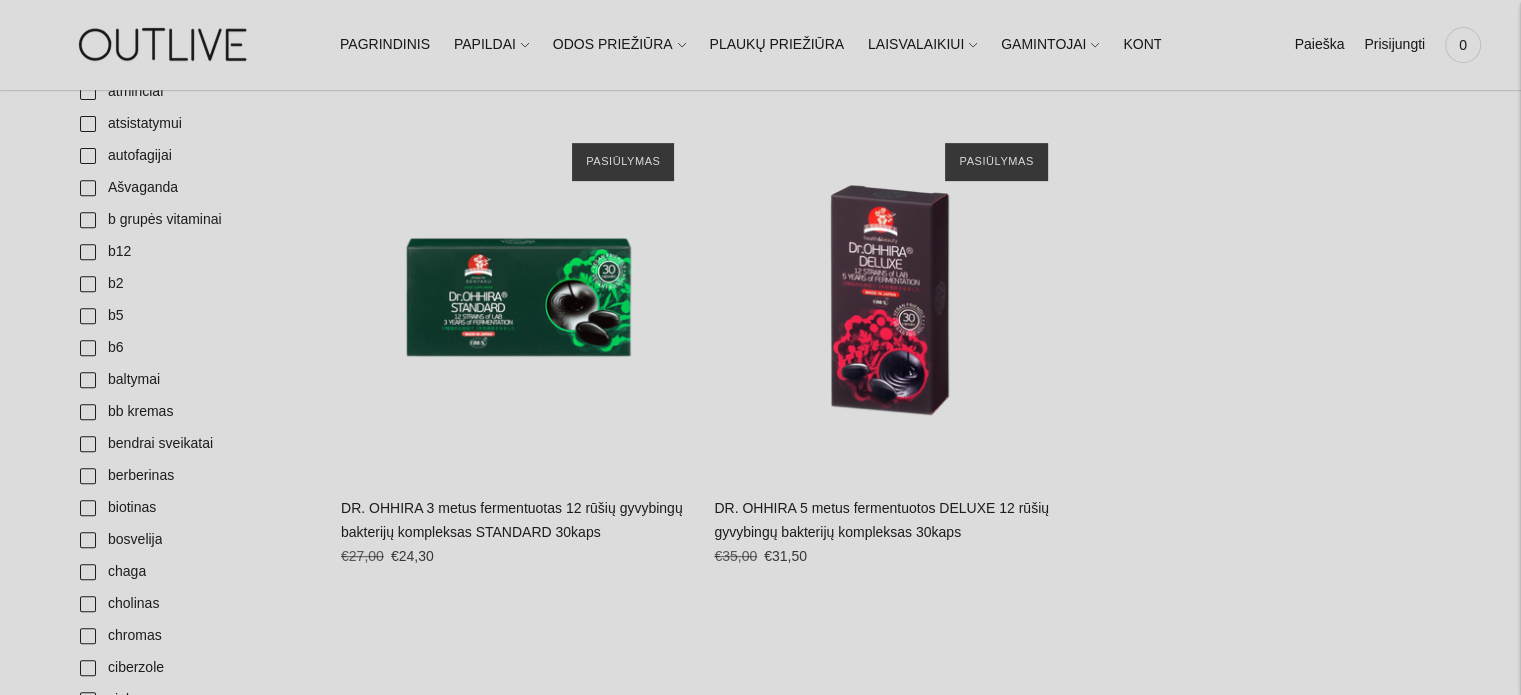 scroll, scrollTop: 900, scrollLeft: 0, axis: vertical 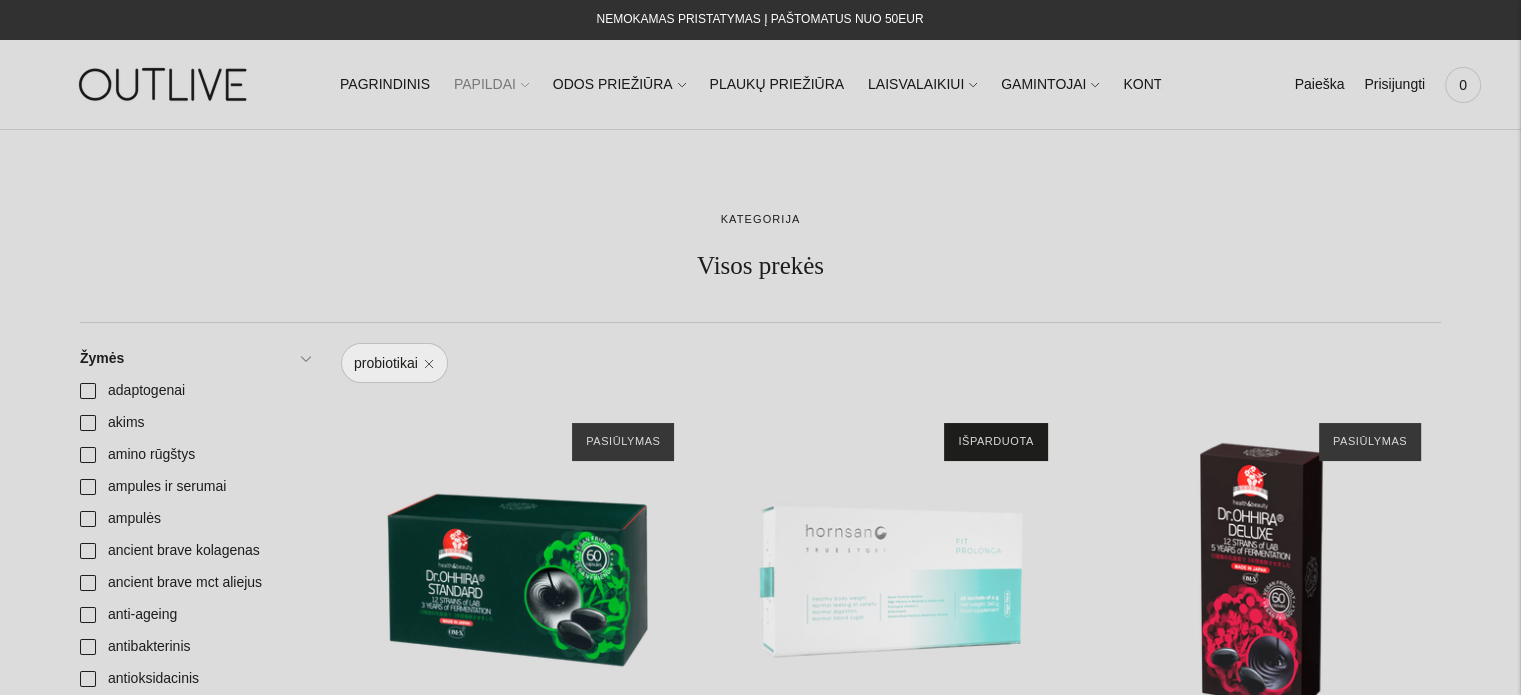 click on "PAPILDAI" at bounding box center [491, 85] 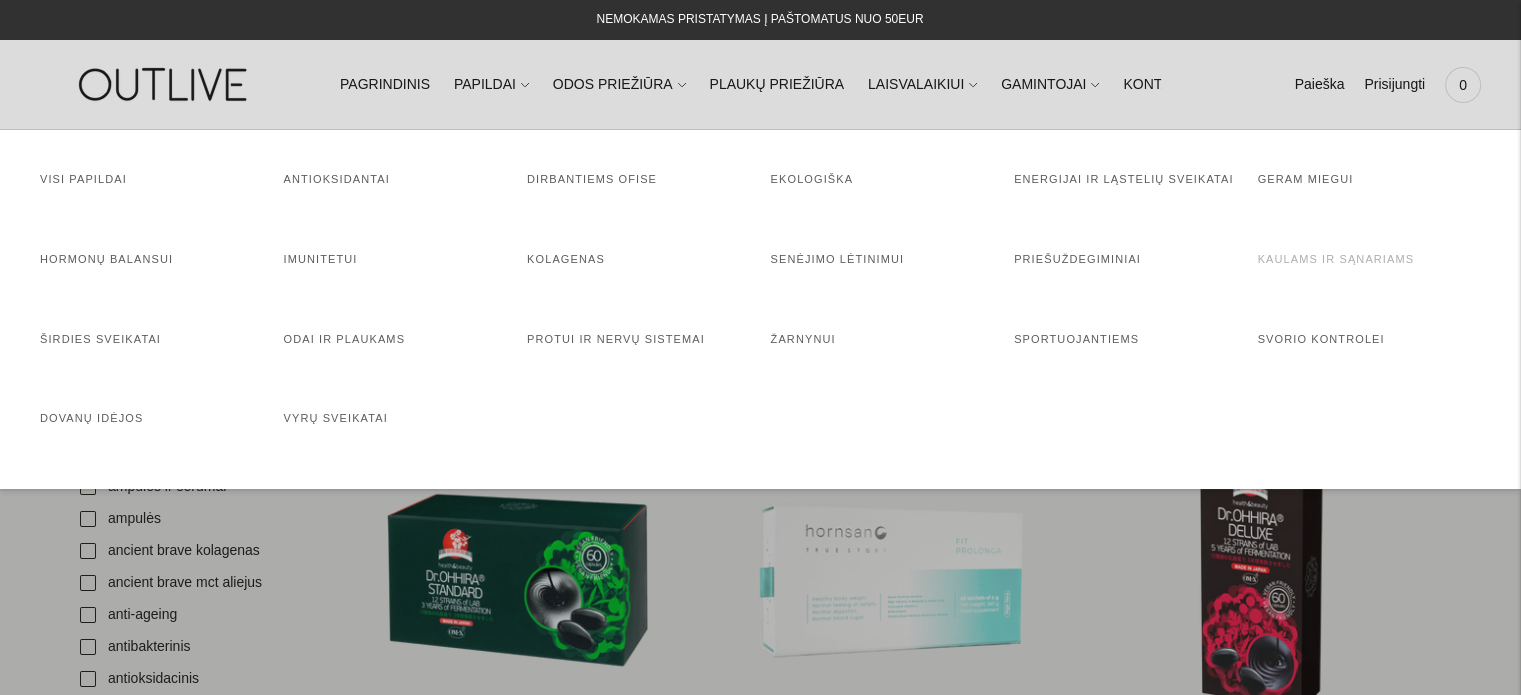 click on "Kaulams ir sąnariams" at bounding box center [1336, 259] 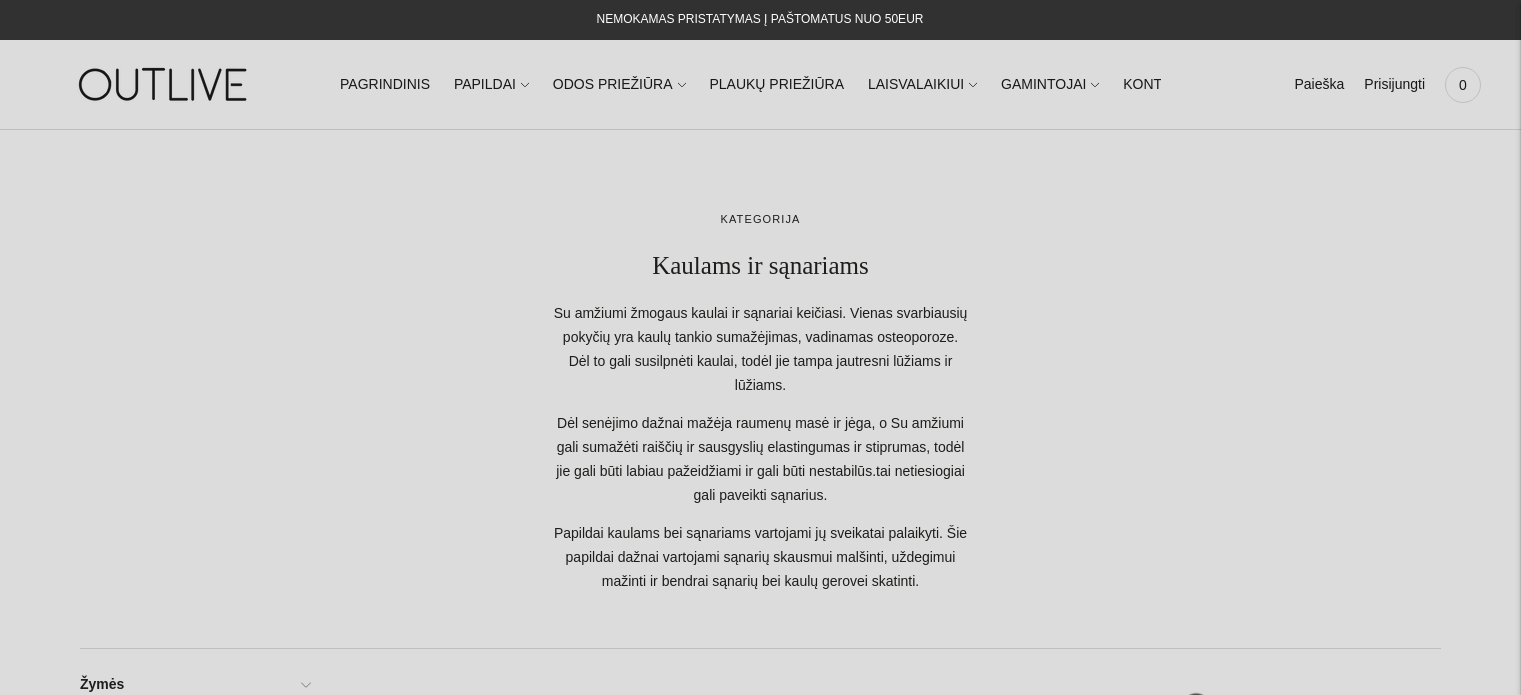 scroll, scrollTop: 0, scrollLeft: 0, axis: both 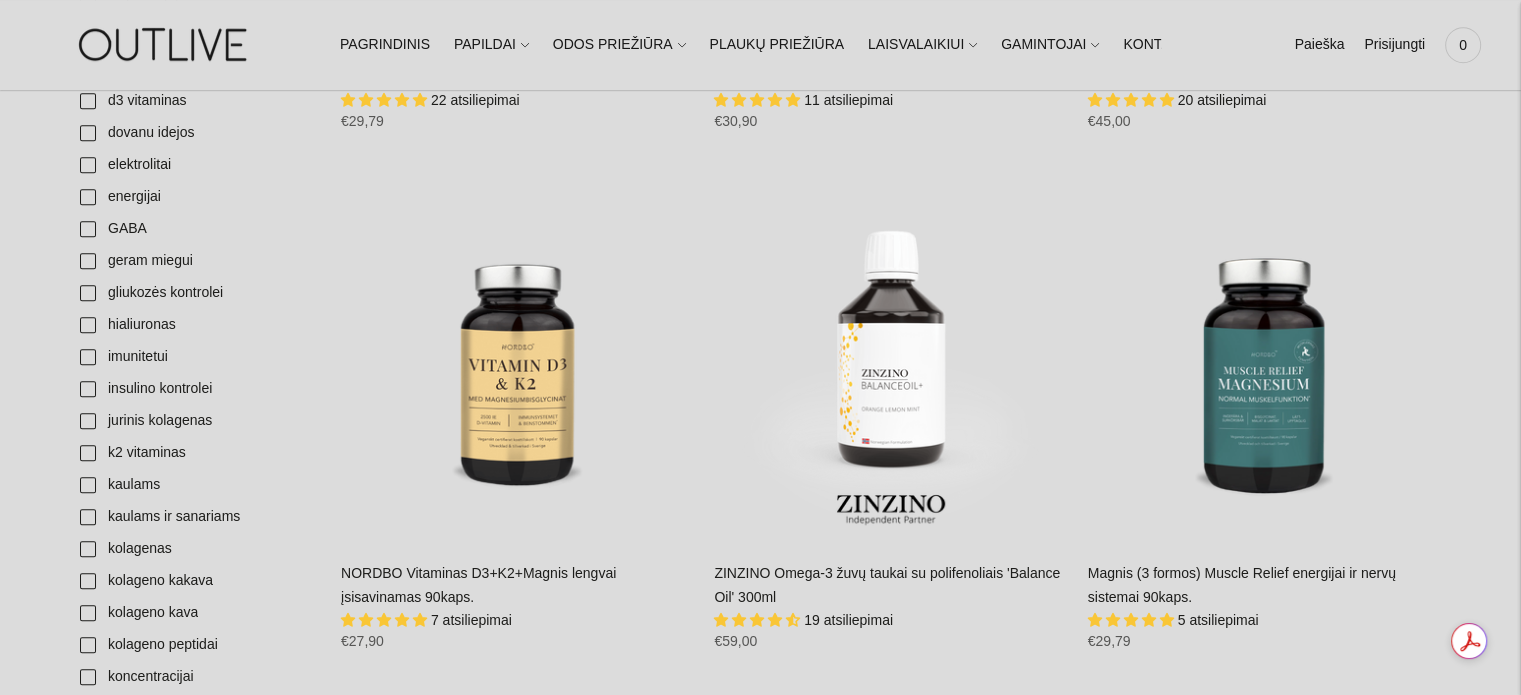 click on "NORDBO Vitaminas D3+K2+Magnis lengvai įsisavinamas 90kaps." at bounding box center (478, 585) 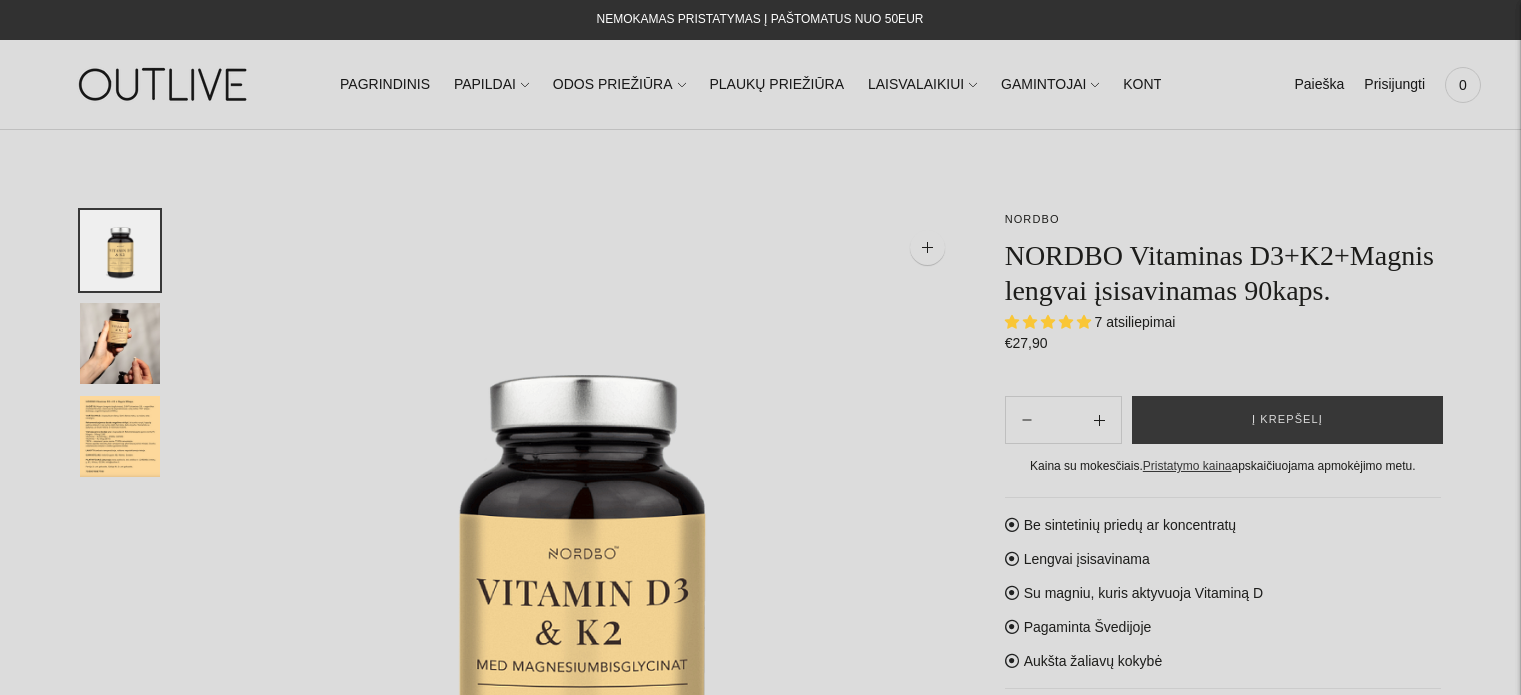 scroll, scrollTop: 0, scrollLeft: 0, axis: both 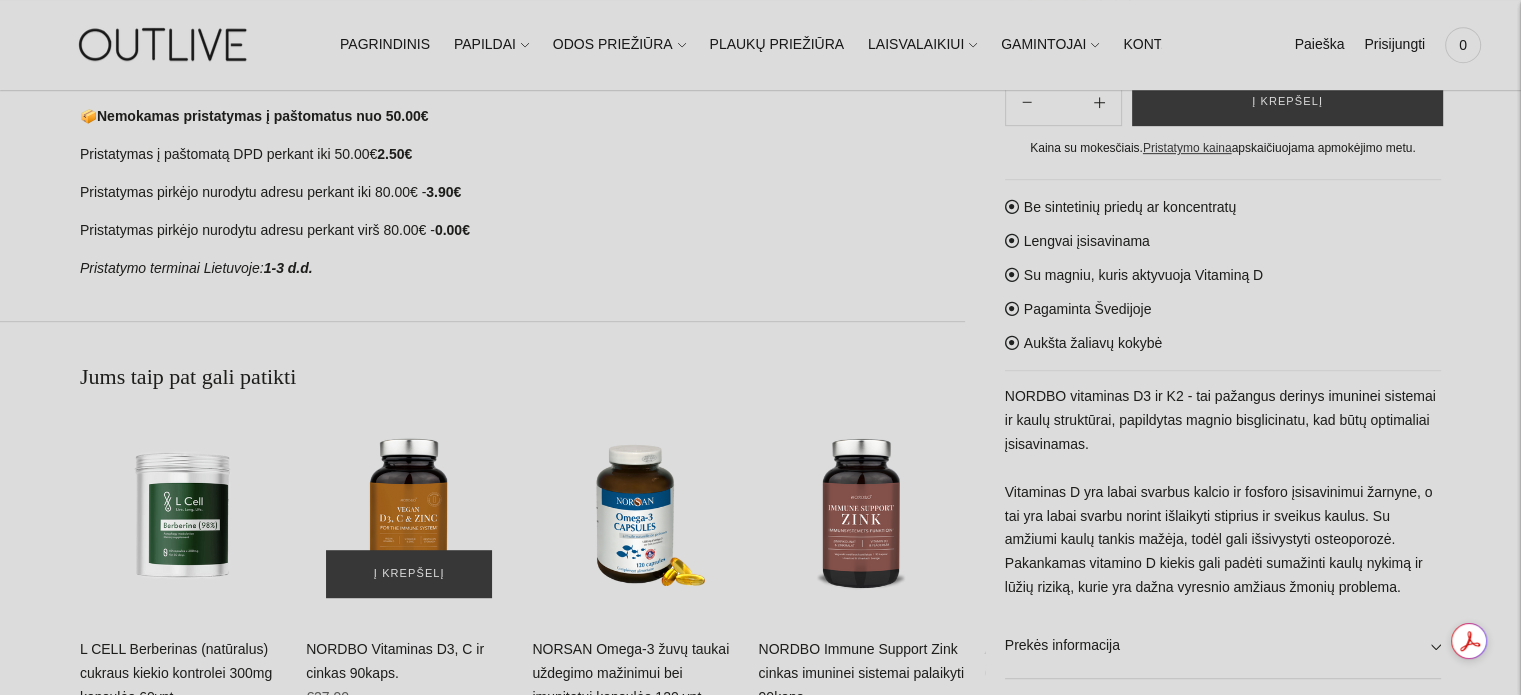 click at bounding box center (409, 515) 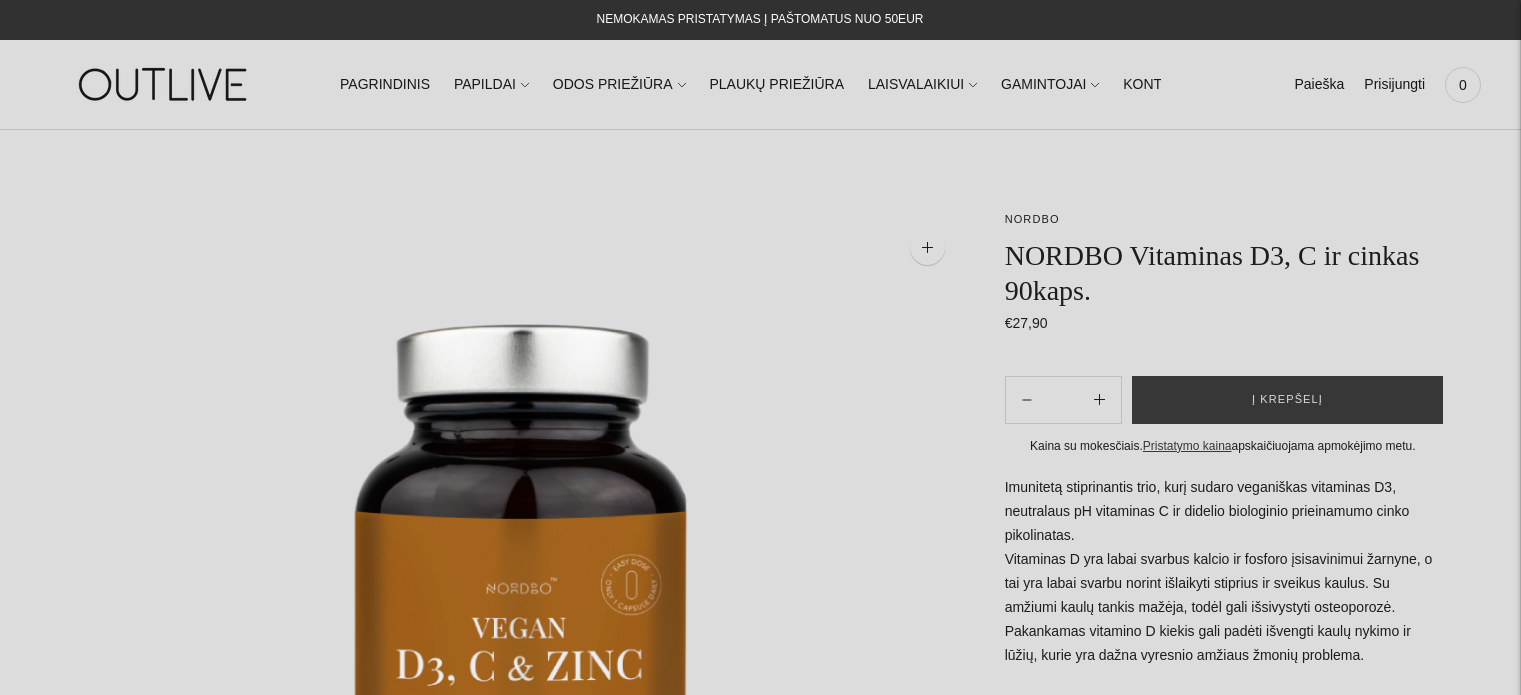 scroll, scrollTop: 0, scrollLeft: 0, axis: both 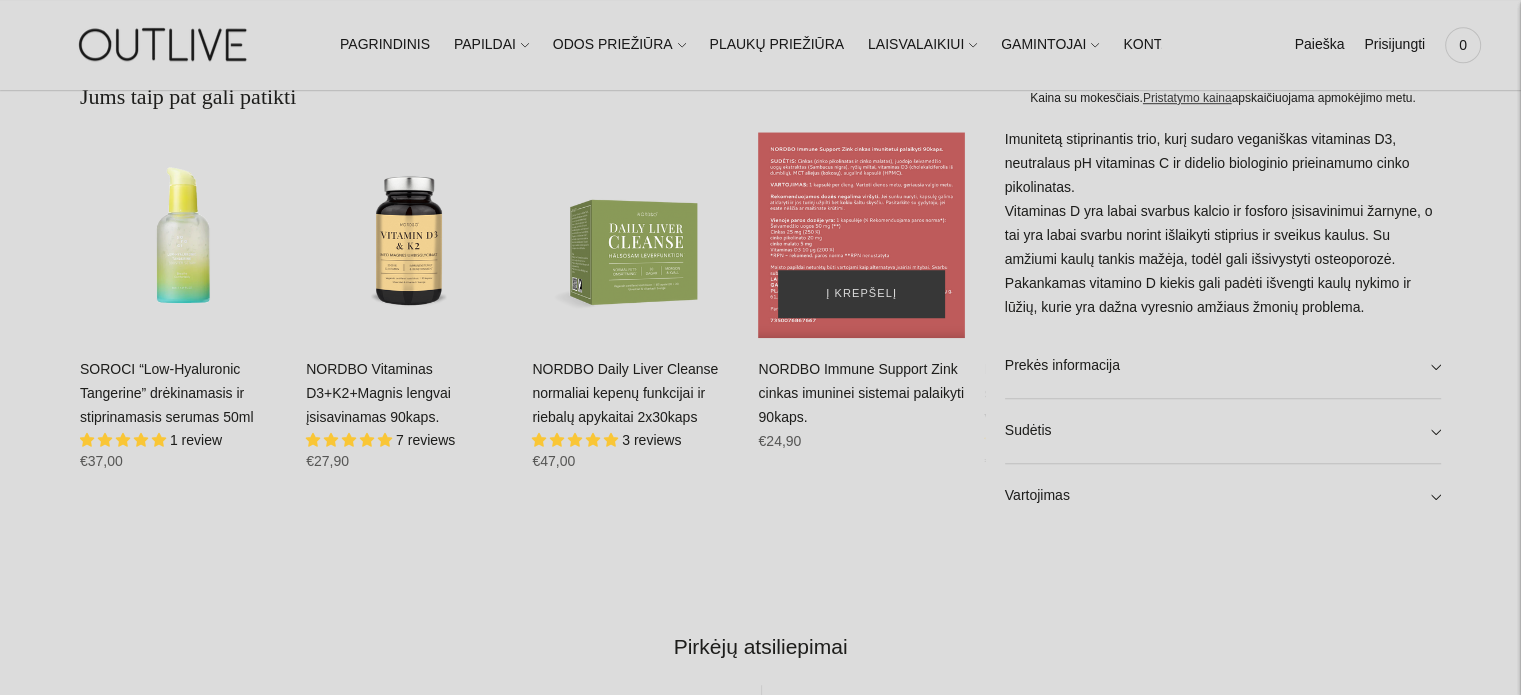 click at bounding box center [861, 235] 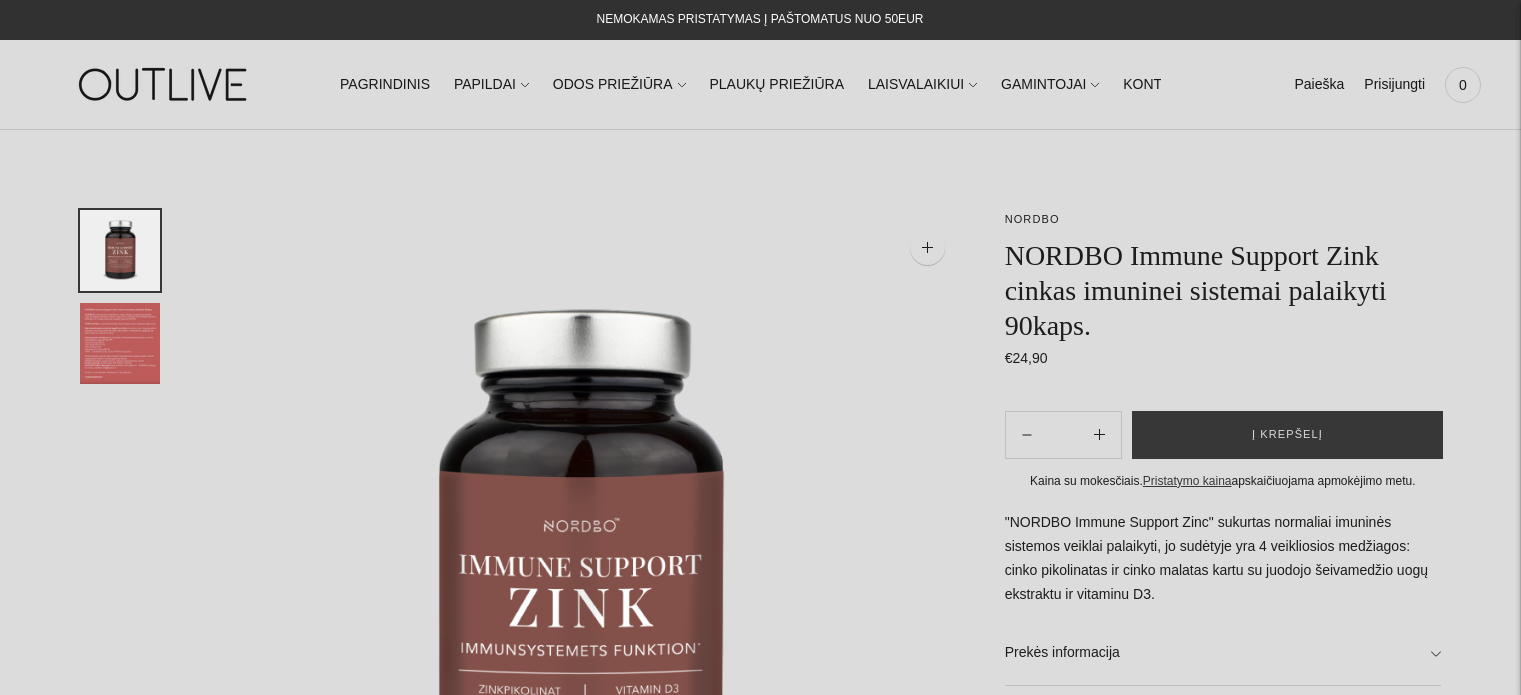 scroll, scrollTop: 0, scrollLeft: 0, axis: both 